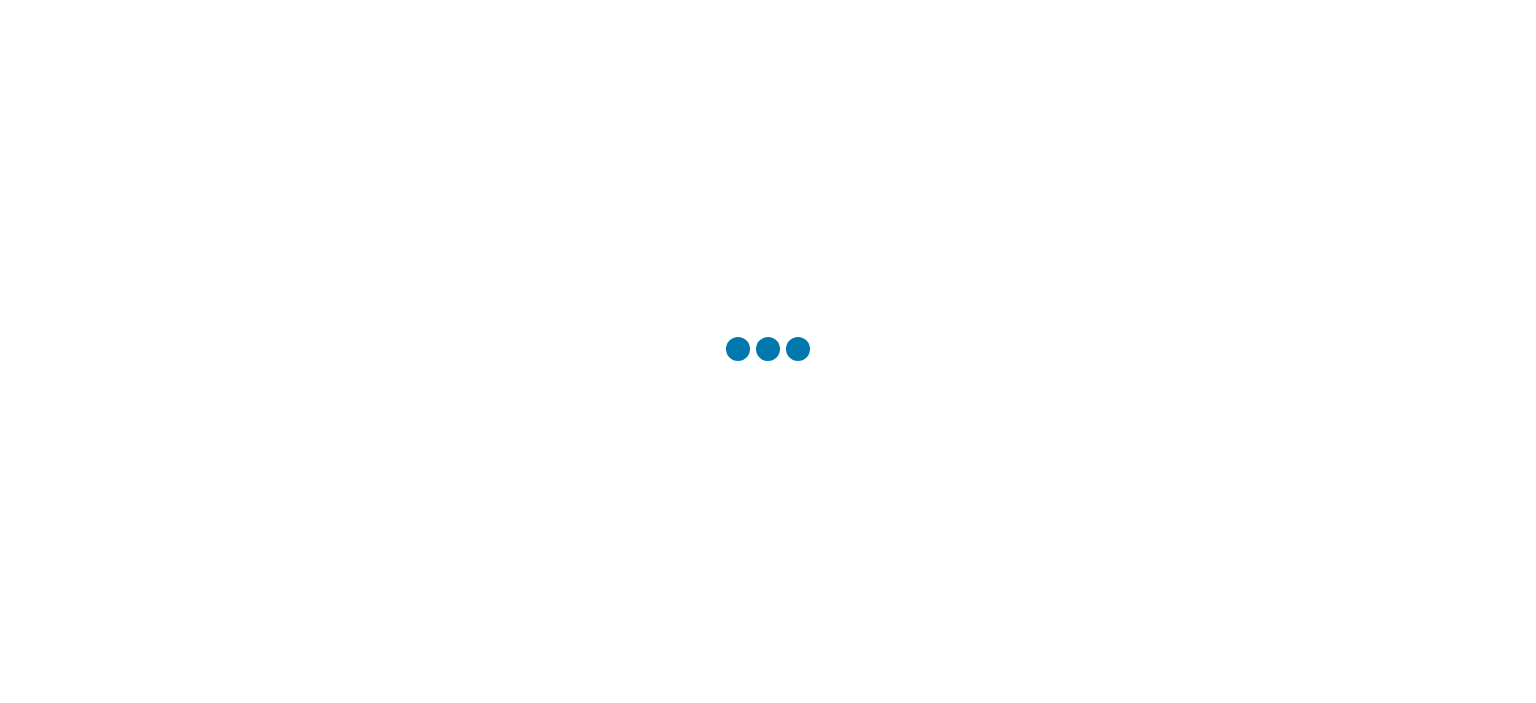 scroll, scrollTop: 0, scrollLeft: 0, axis: both 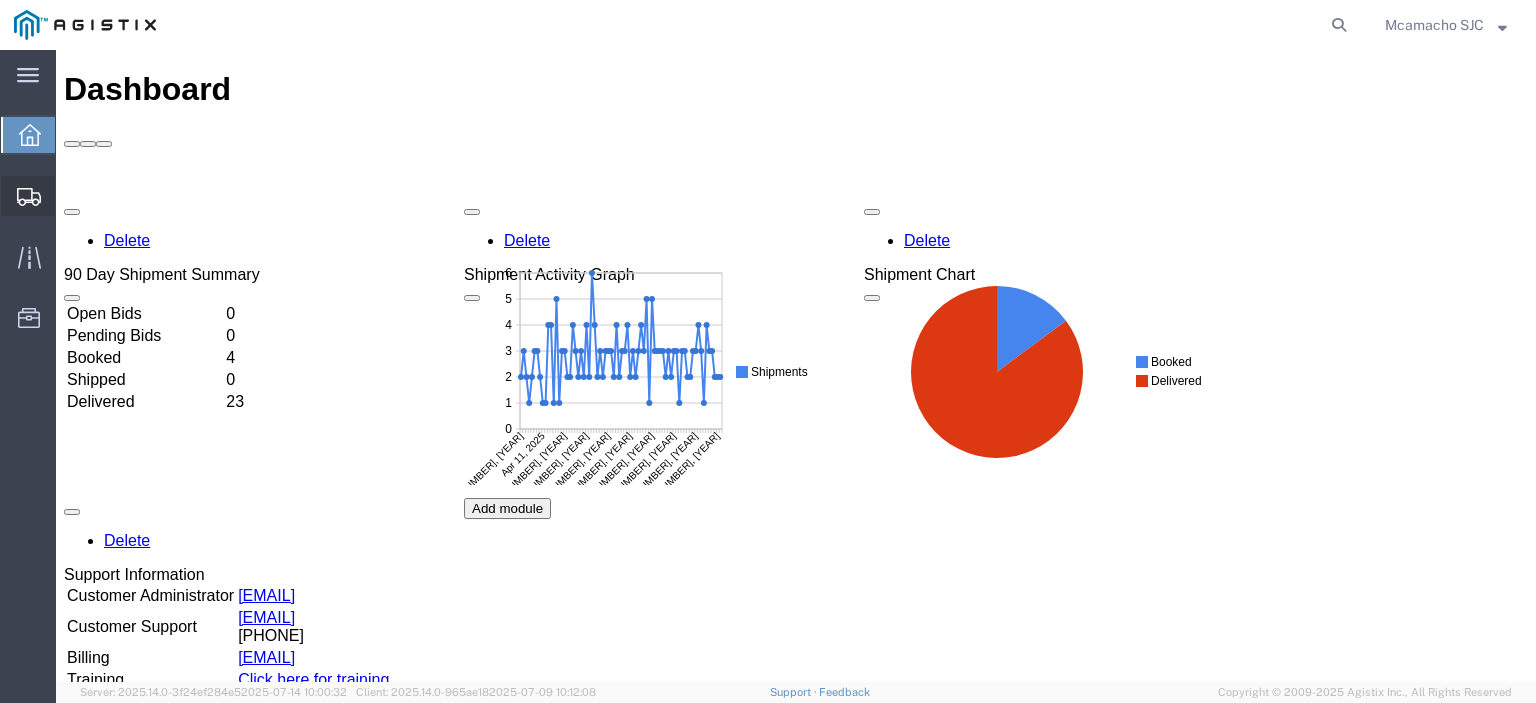 click on "Shipments" 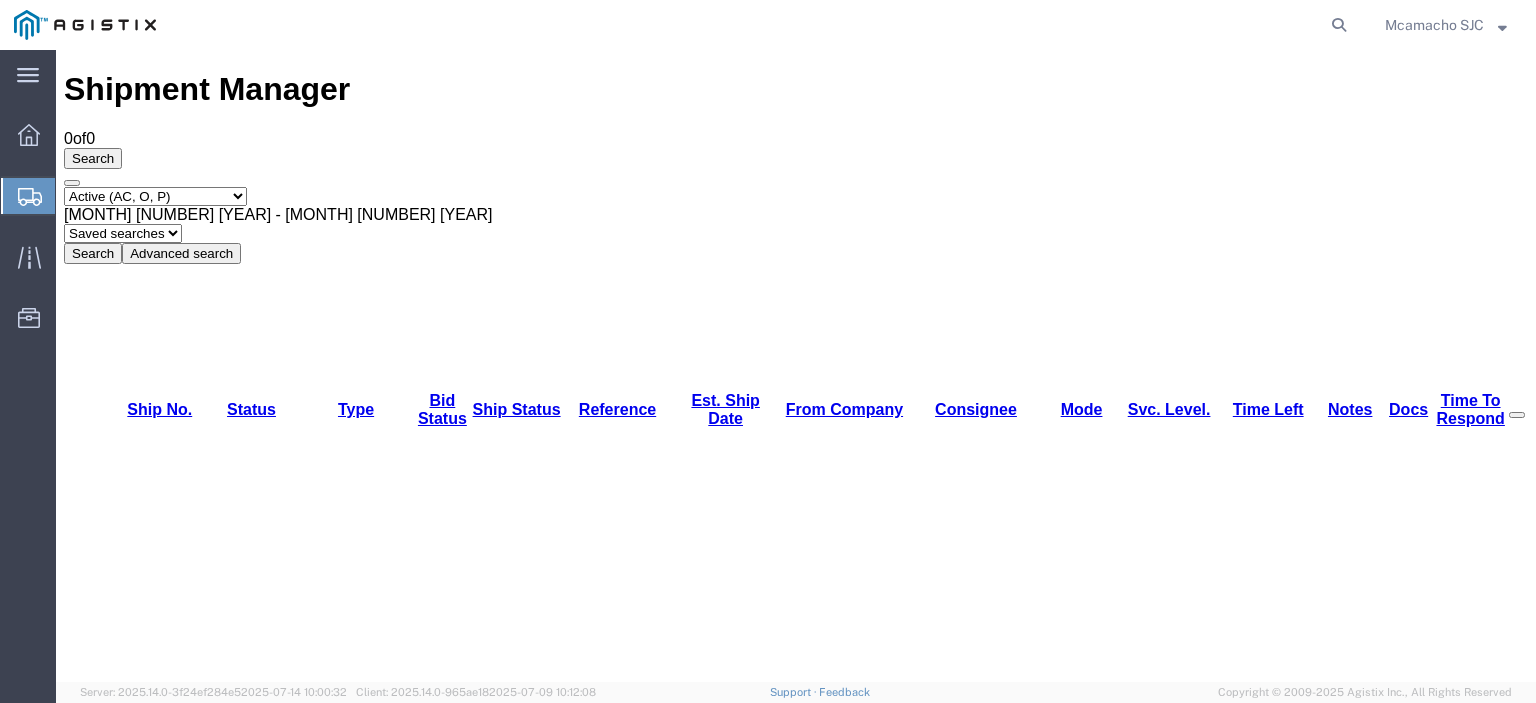 click on "Select status
Active (AC, O, P) All Approved Awaiting Confirmation (AC) Booked Canceled Closed Delivered Denied Expired Ignored Lost On Hold Open (O) Partial Delivery Pending (P) Shipped Withdrawn" at bounding box center [155, 196] 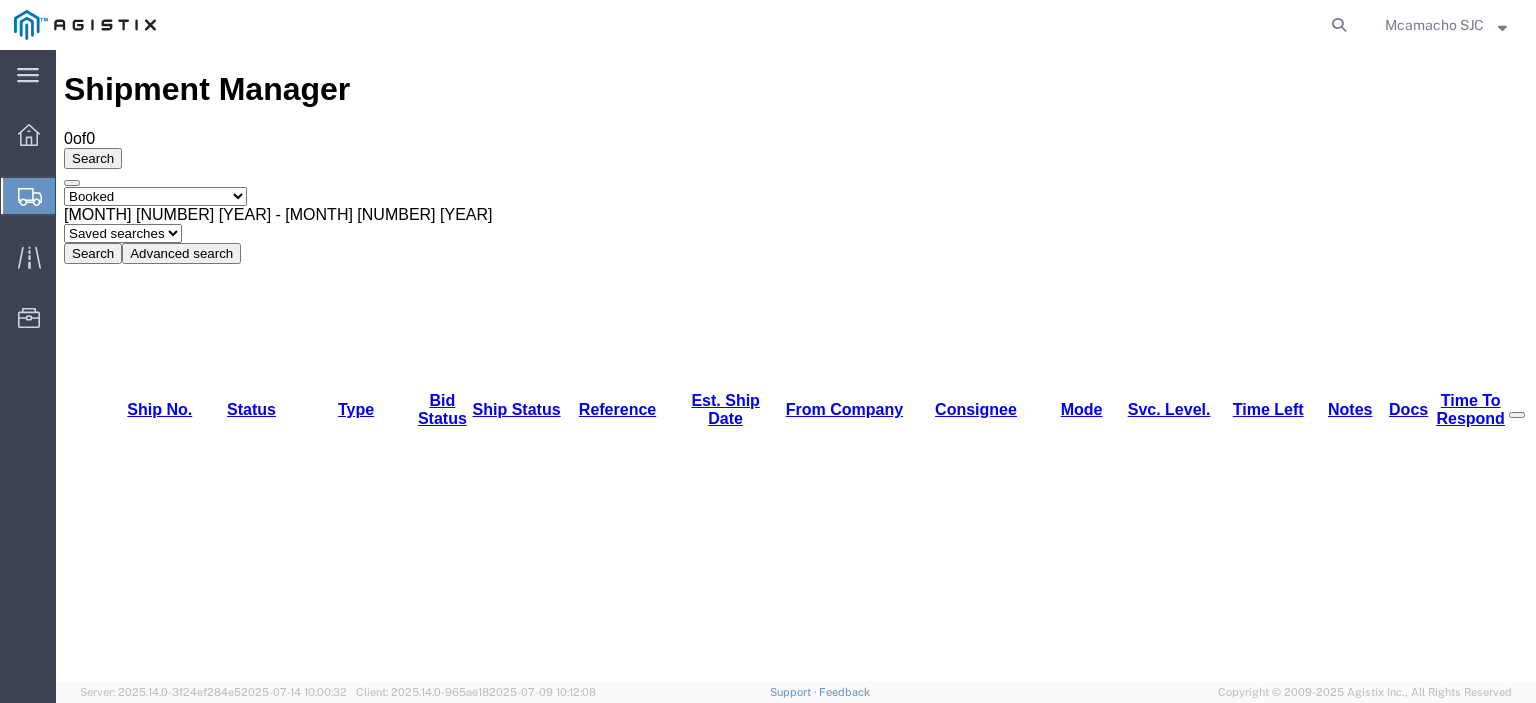 click on "Select status
Active (AC, O, P) All Approved Awaiting Confirmation (AC) Booked Canceled Closed Delivered Denied Expired Ignored Lost On Hold Open (O) Partial Delivery Pending (P) Shipped Withdrawn" at bounding box center (155, 196) 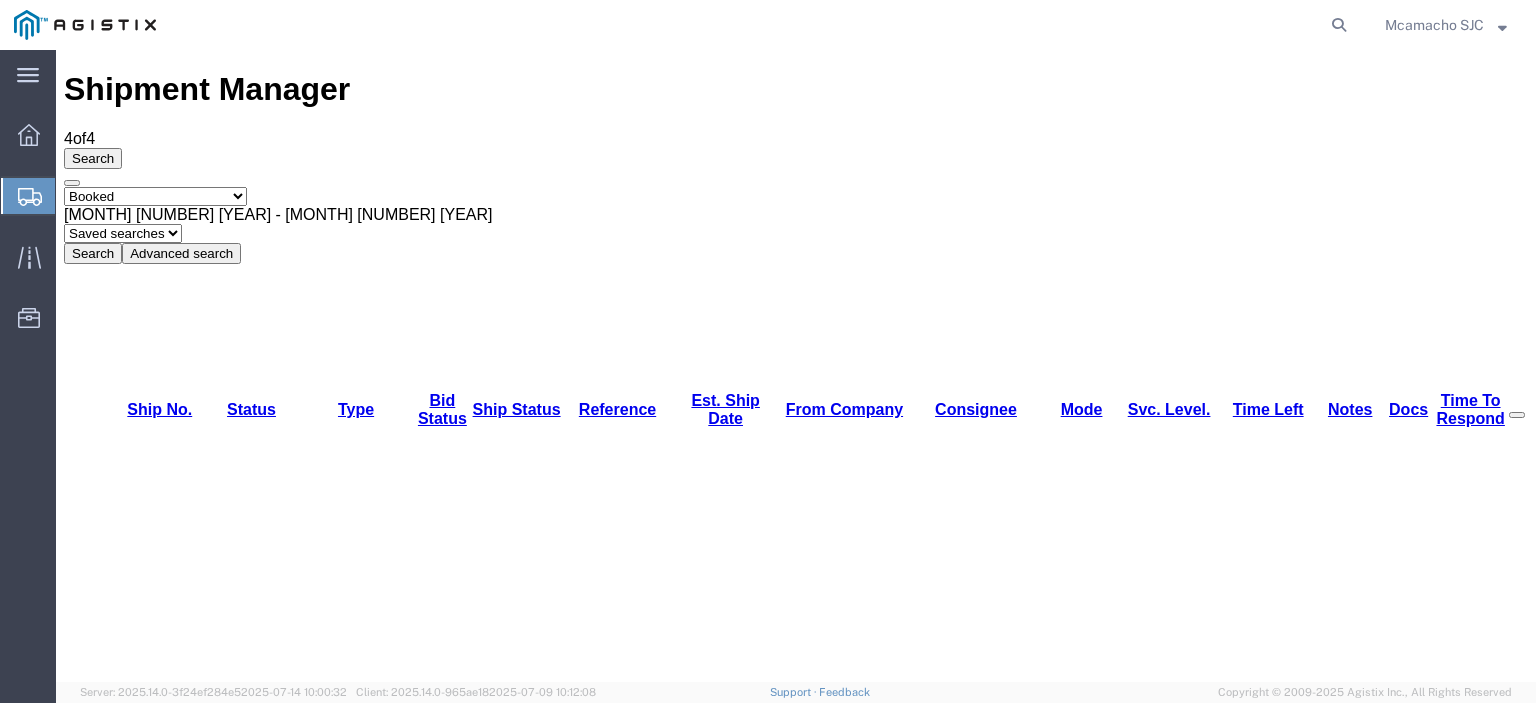 click on "56199092" at bounding box center (135, 1148) 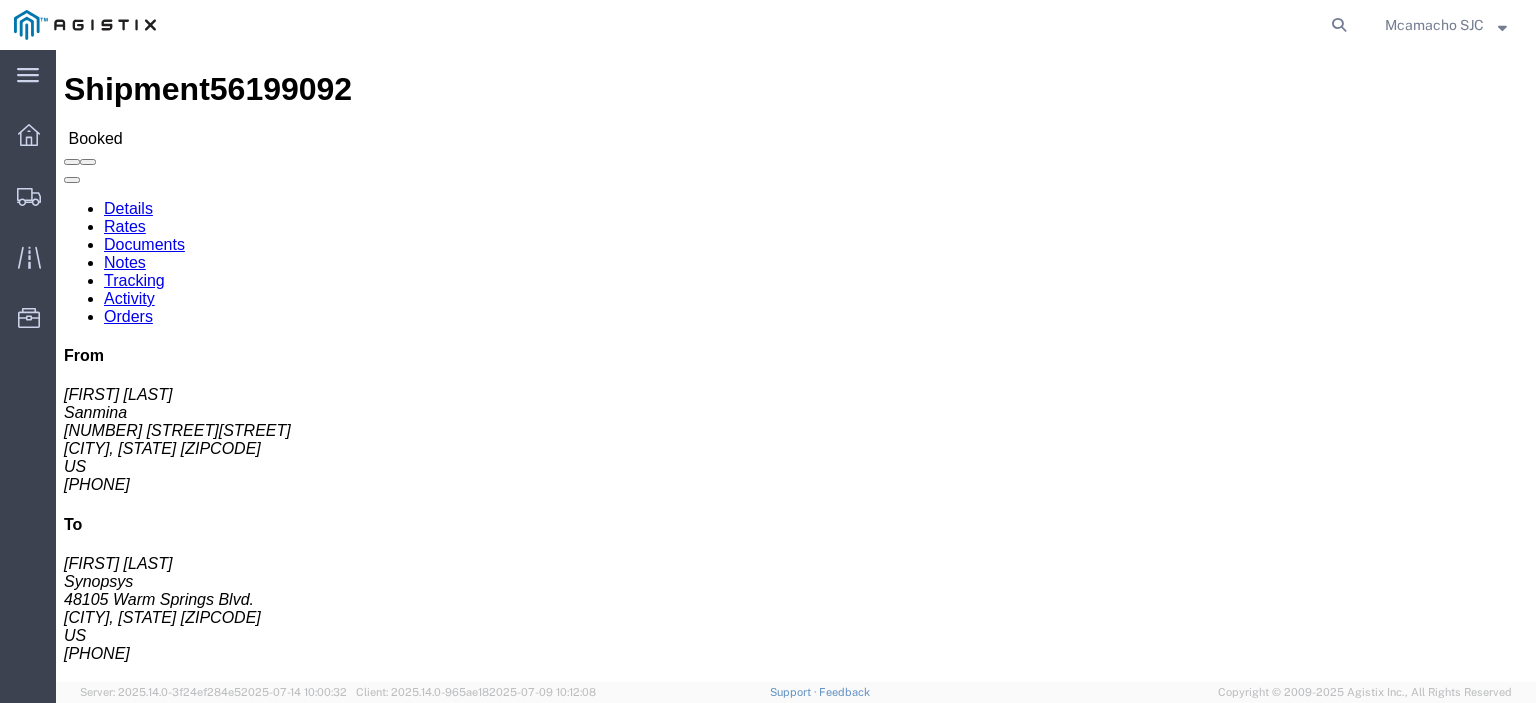 click on "Tracking" 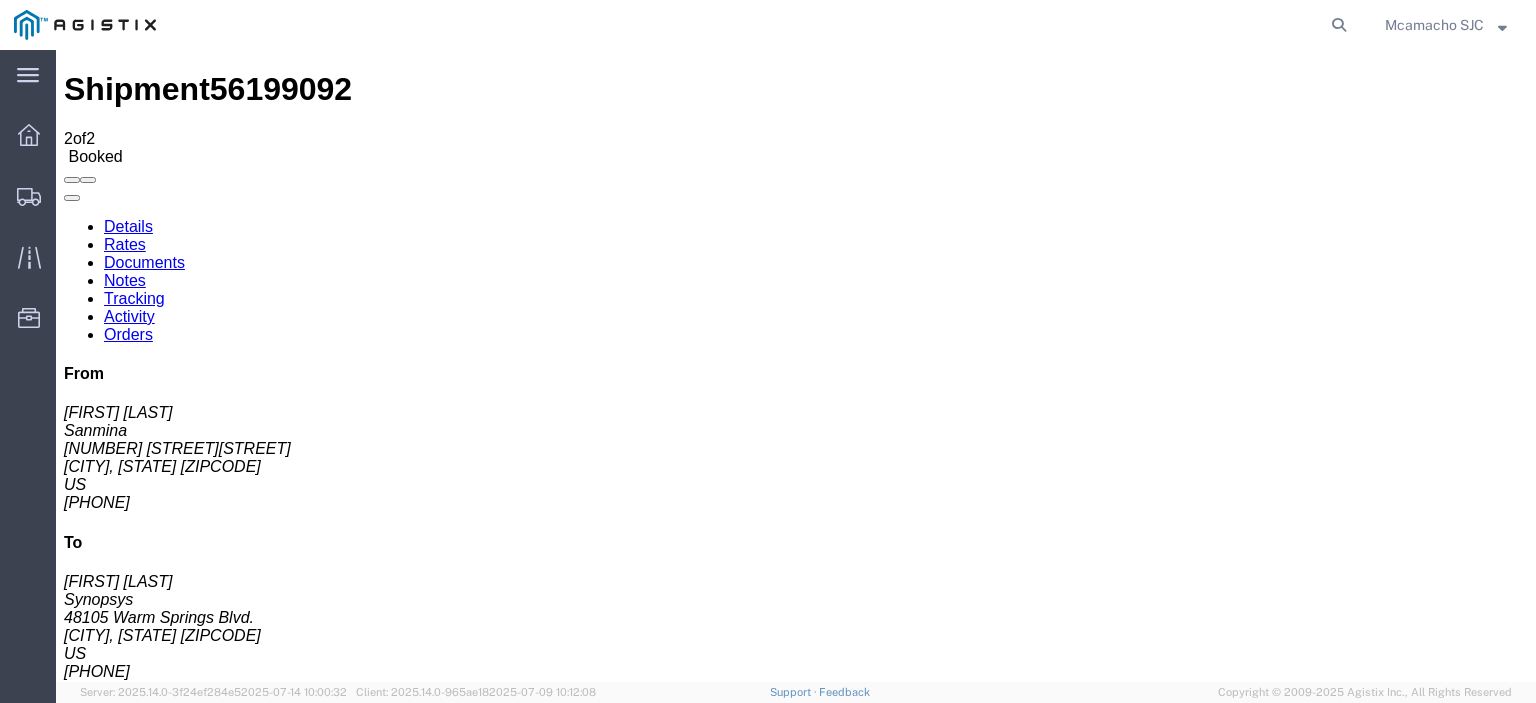 click on "Add New Tracking" at bounding box center (229, 1173) 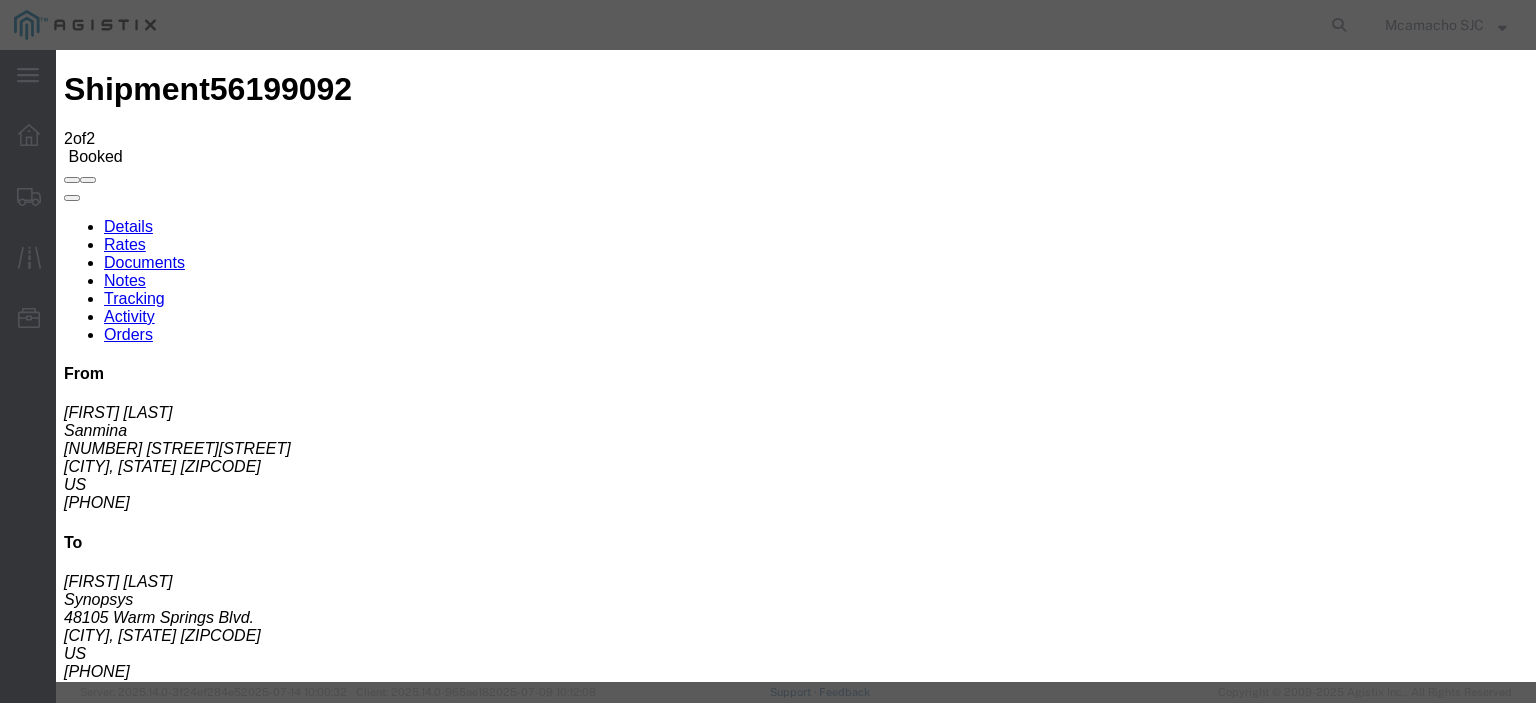 type on "07/15/2025" 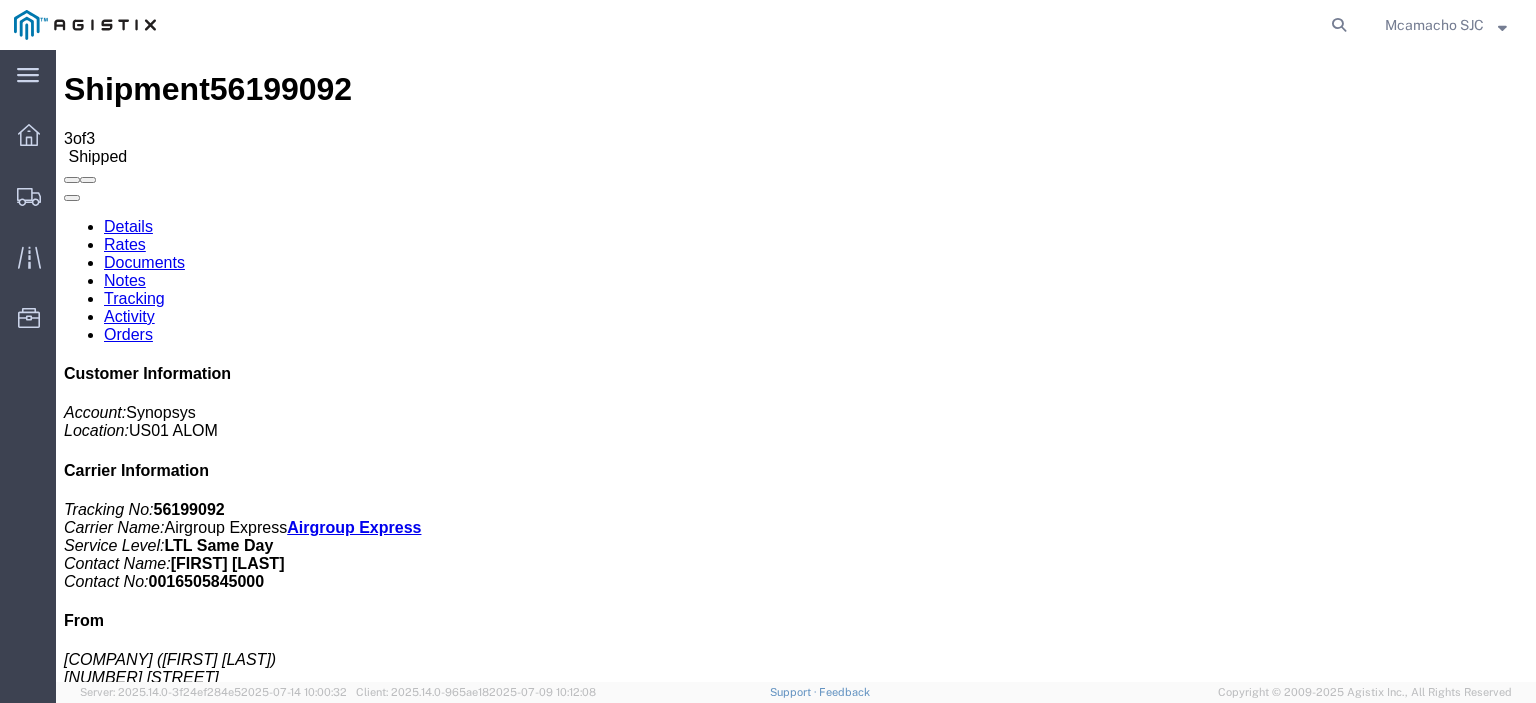 click on "Add New Tracking" at bounding box center (229, 1173) 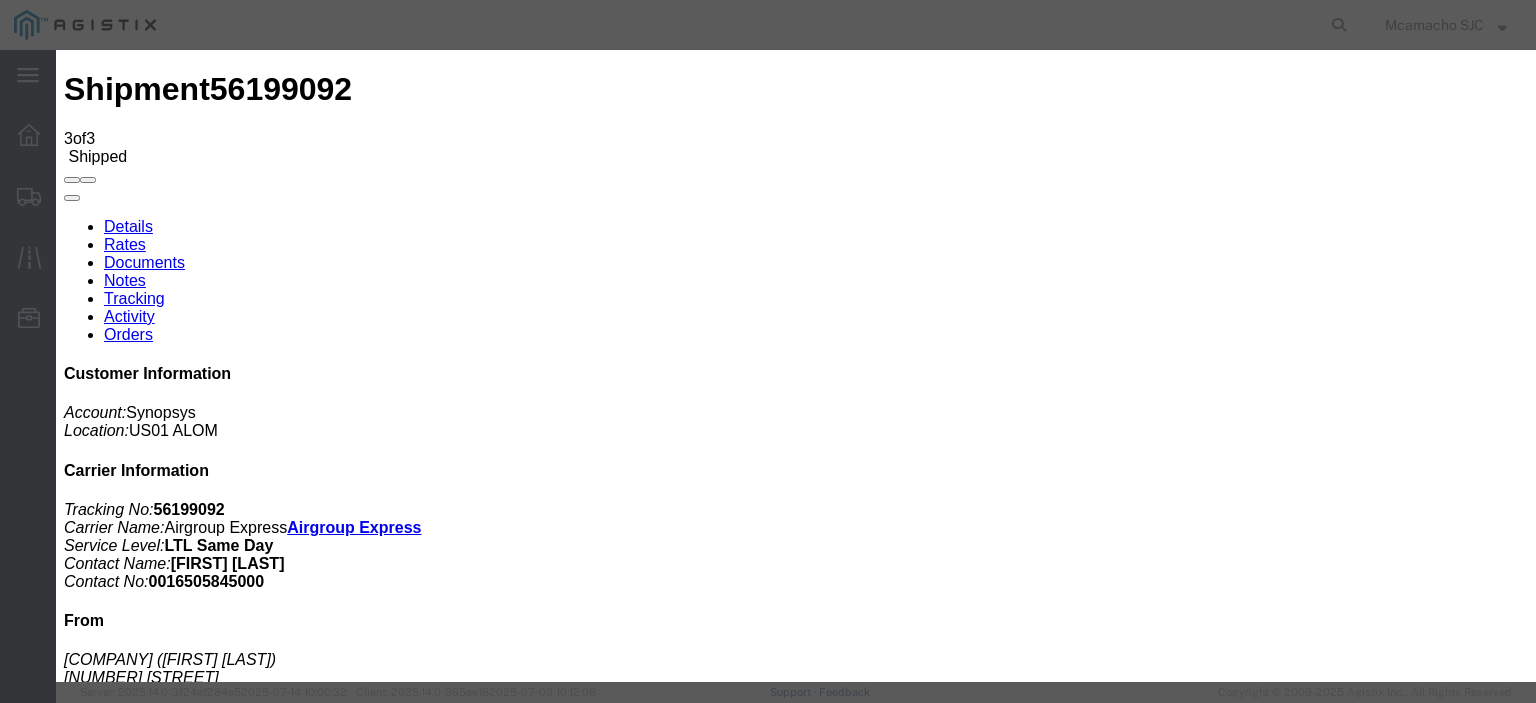 type on "07/15/2025" 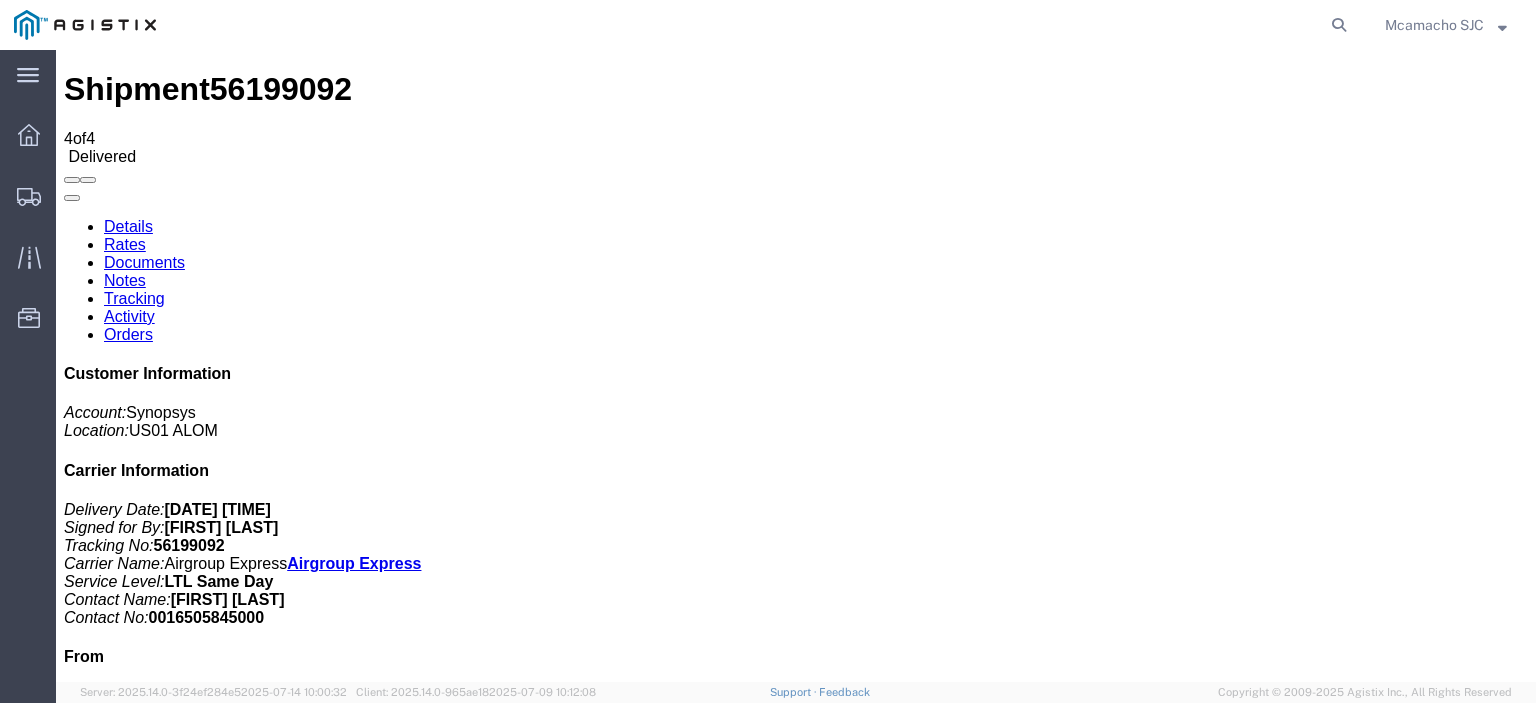 click on "Documents" at bounding box center [144, 262] 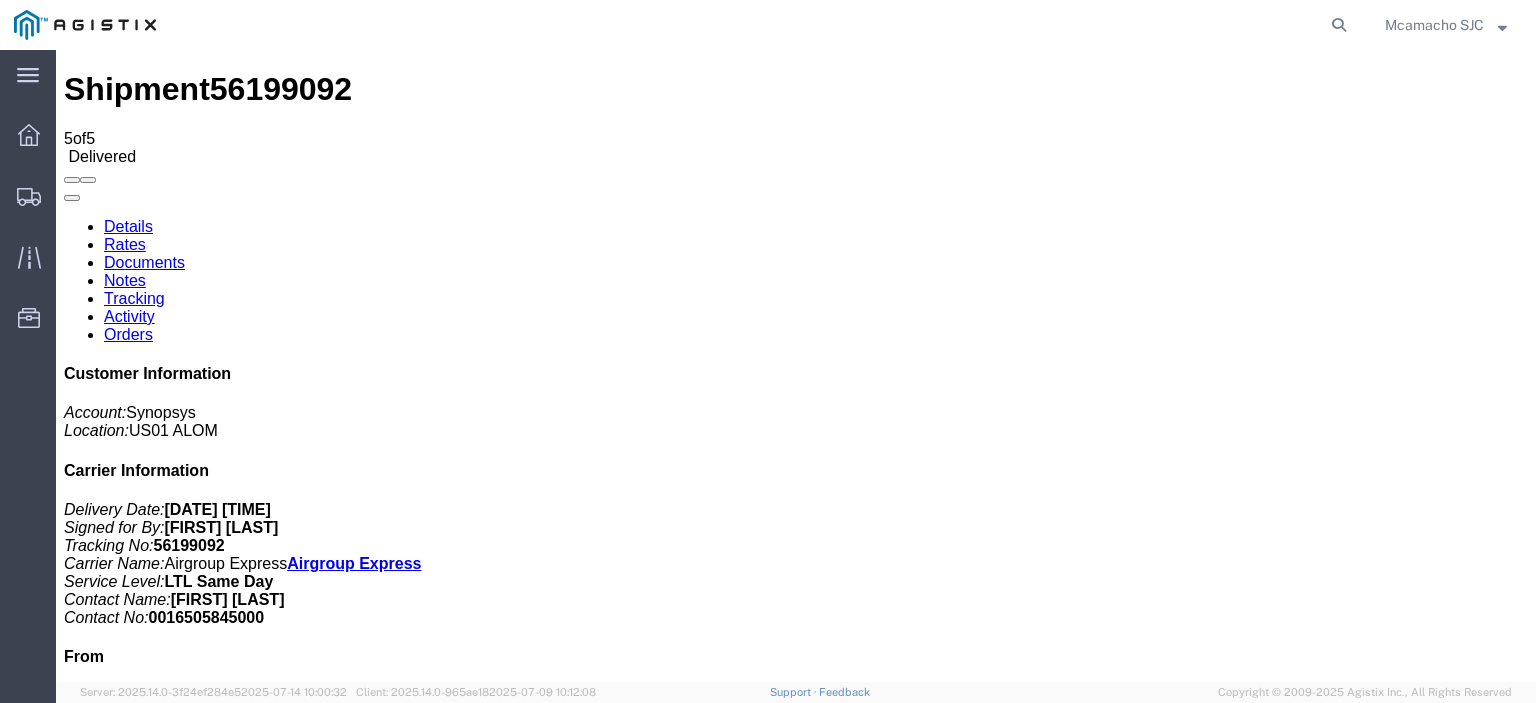 click on "Attach Documents" at bounding box center (126, 1153) 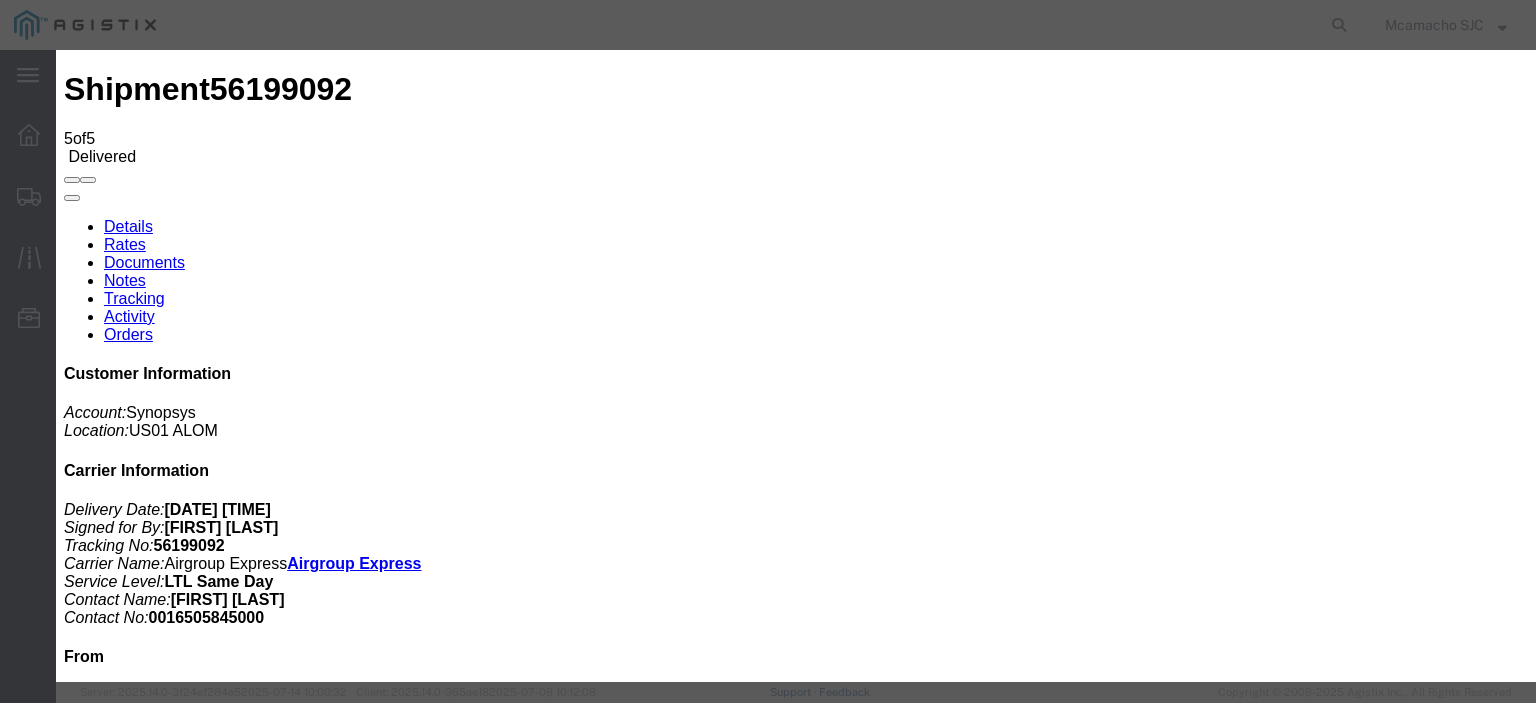click on "Browse" at bounding box center (94, 1894) 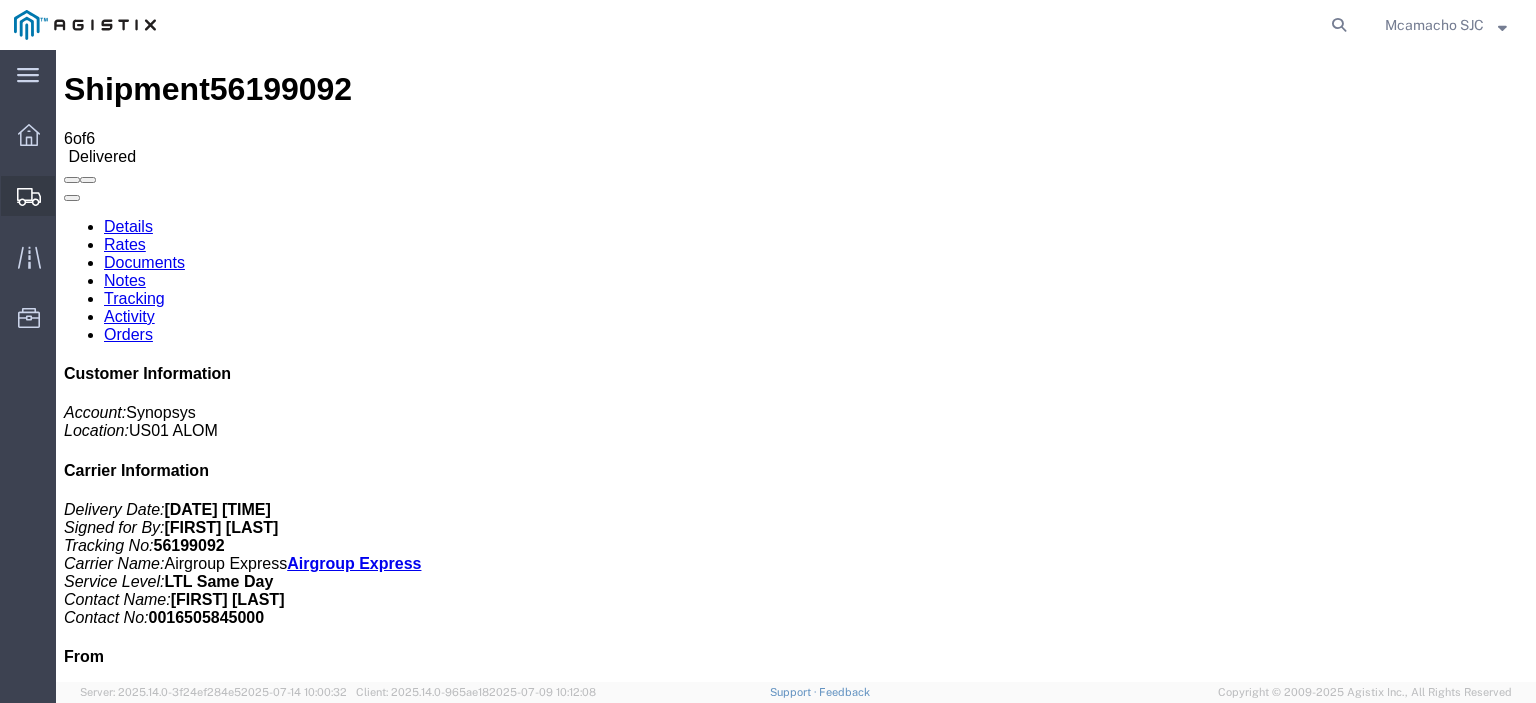 click on "Shipments" 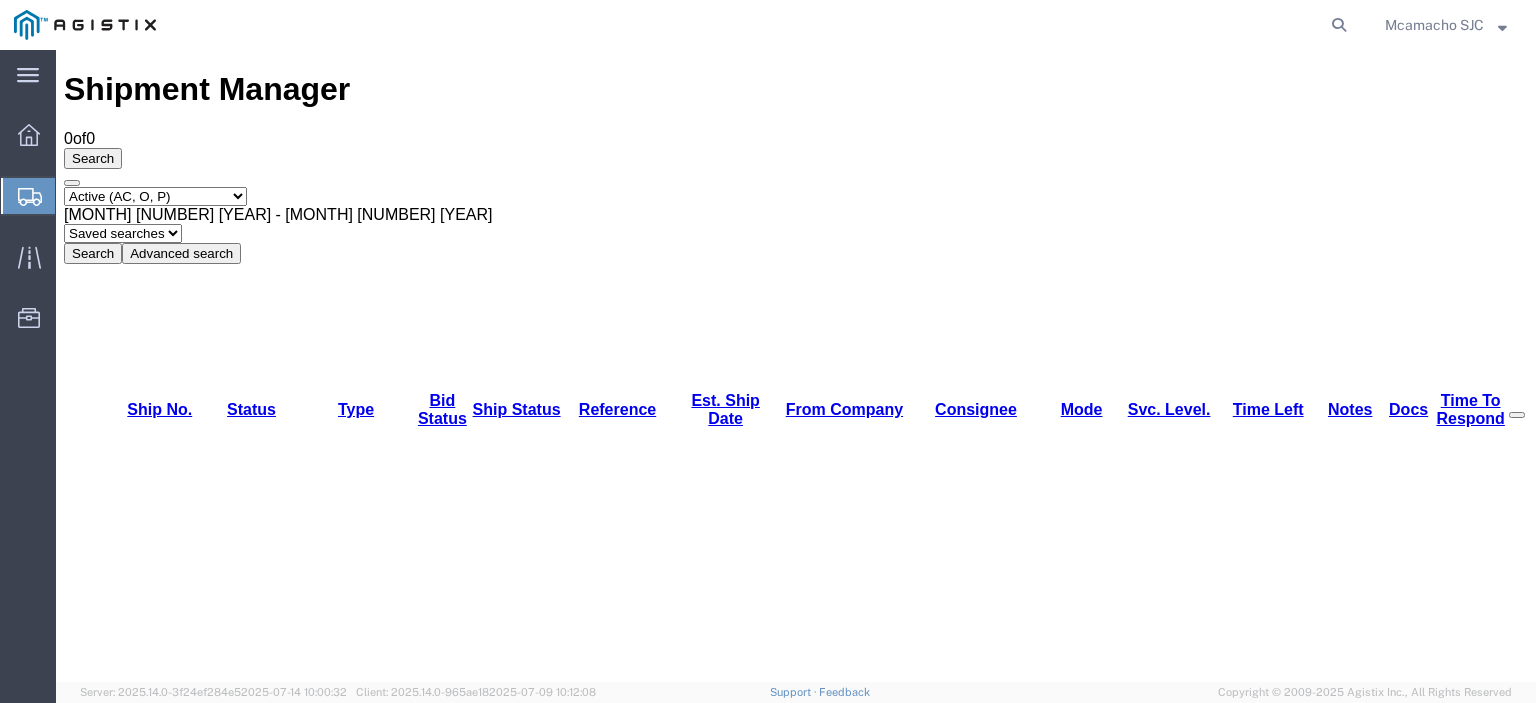 click on "Select status
Active (AC, O, P) All Approved Awaiting Confirmation (AC) Booked Canceled Closed Delivered Denied Expired Ignored Lost On Hold Open (O) Partial Delivery Pending (P) Shipped Withdrawn" at bounding box center [155, 196] 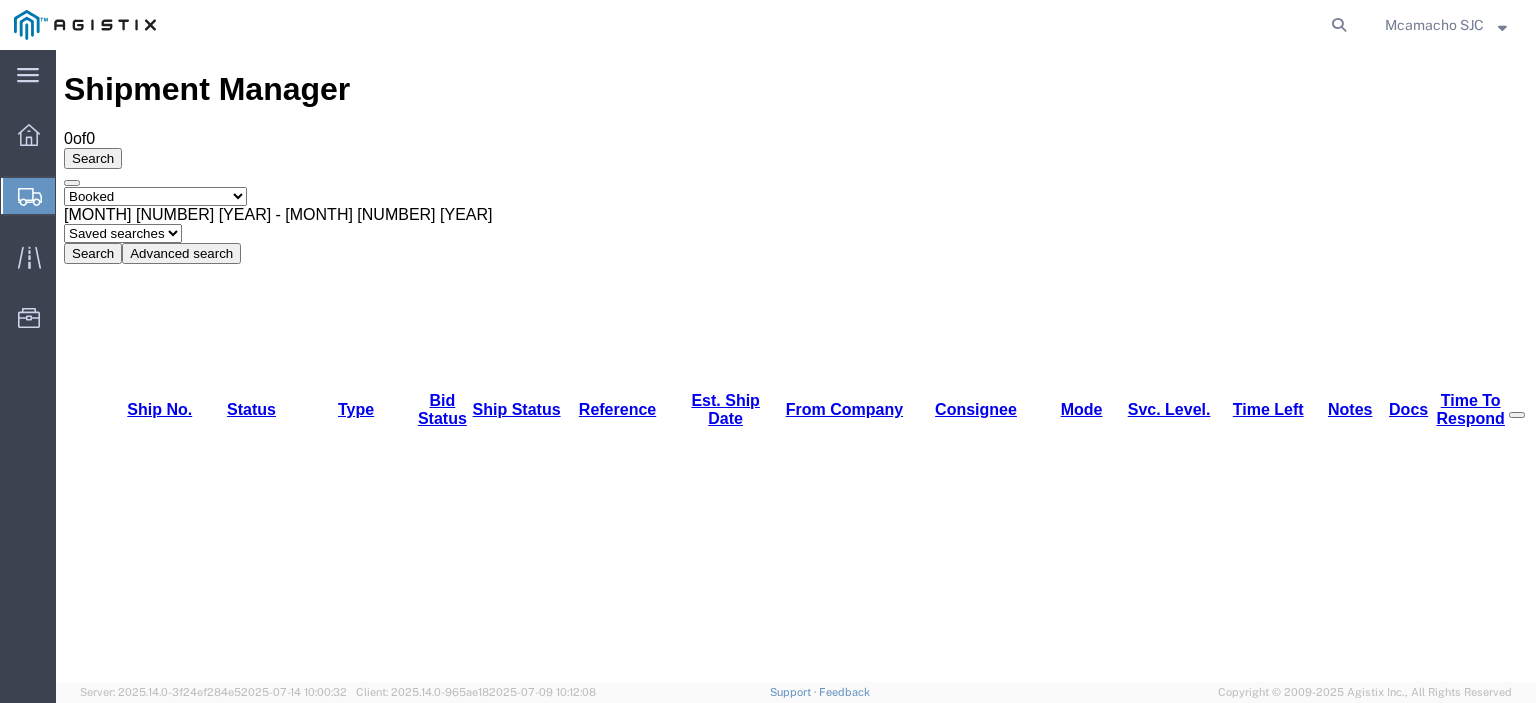 click on "Select status
Active (AC, O, P) All Approved Awaiting Confirmation (AC) Booked Canceled Closed Delivered Denied Expired Ignored Lost On Hold Open (O) Partial Delivery Pending (P) Shipped Withdrawn" at bounding box center [155, 196] 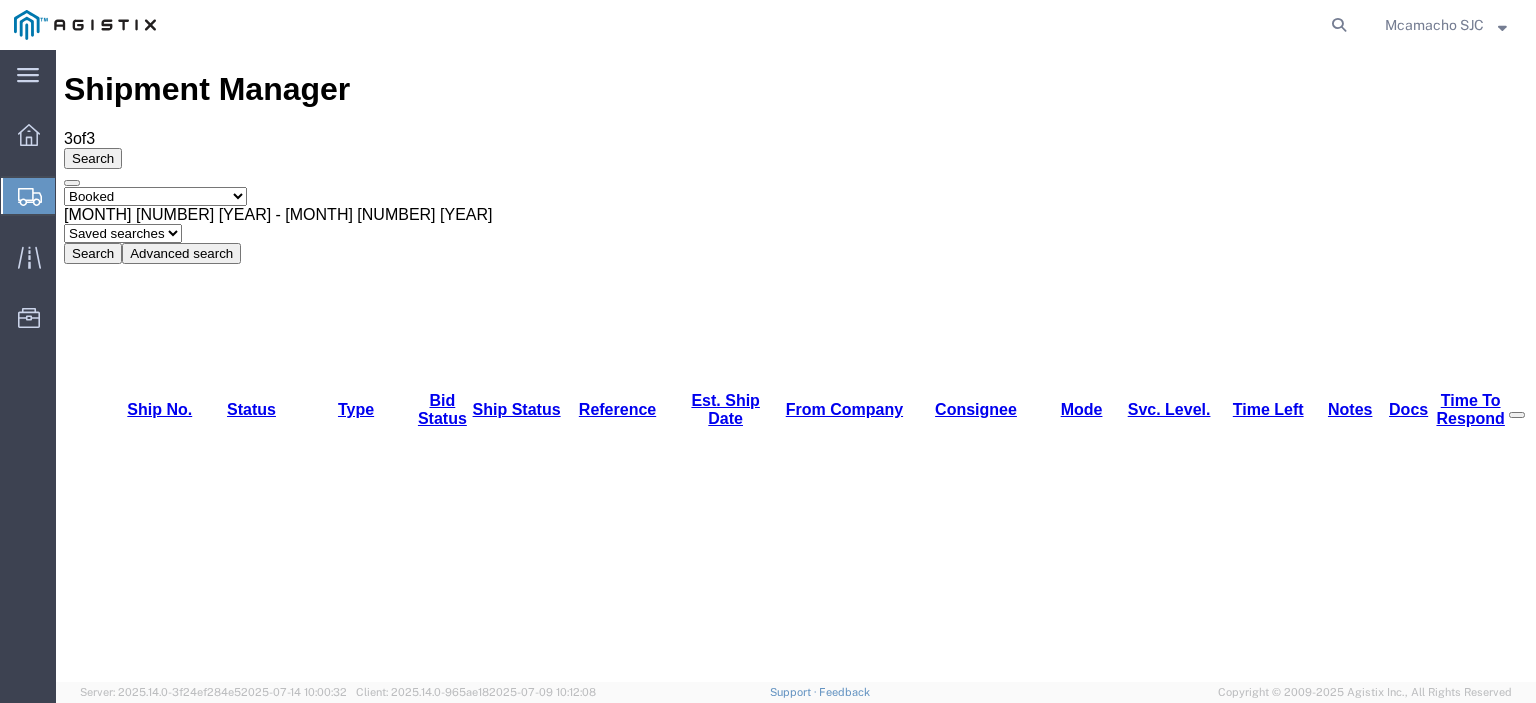 click on "56194885" at bounding box center [135, 1148] 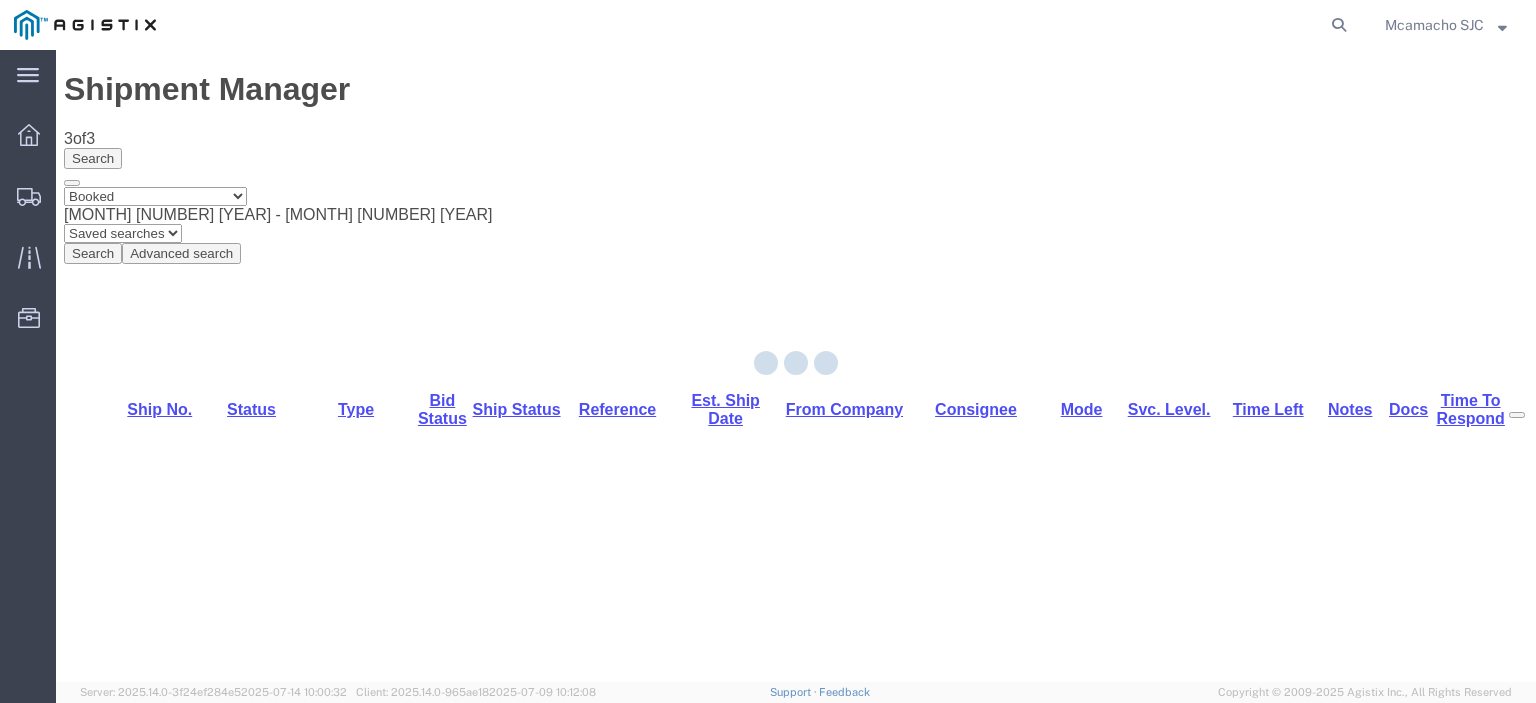 click at bounding box center (796, 2592) 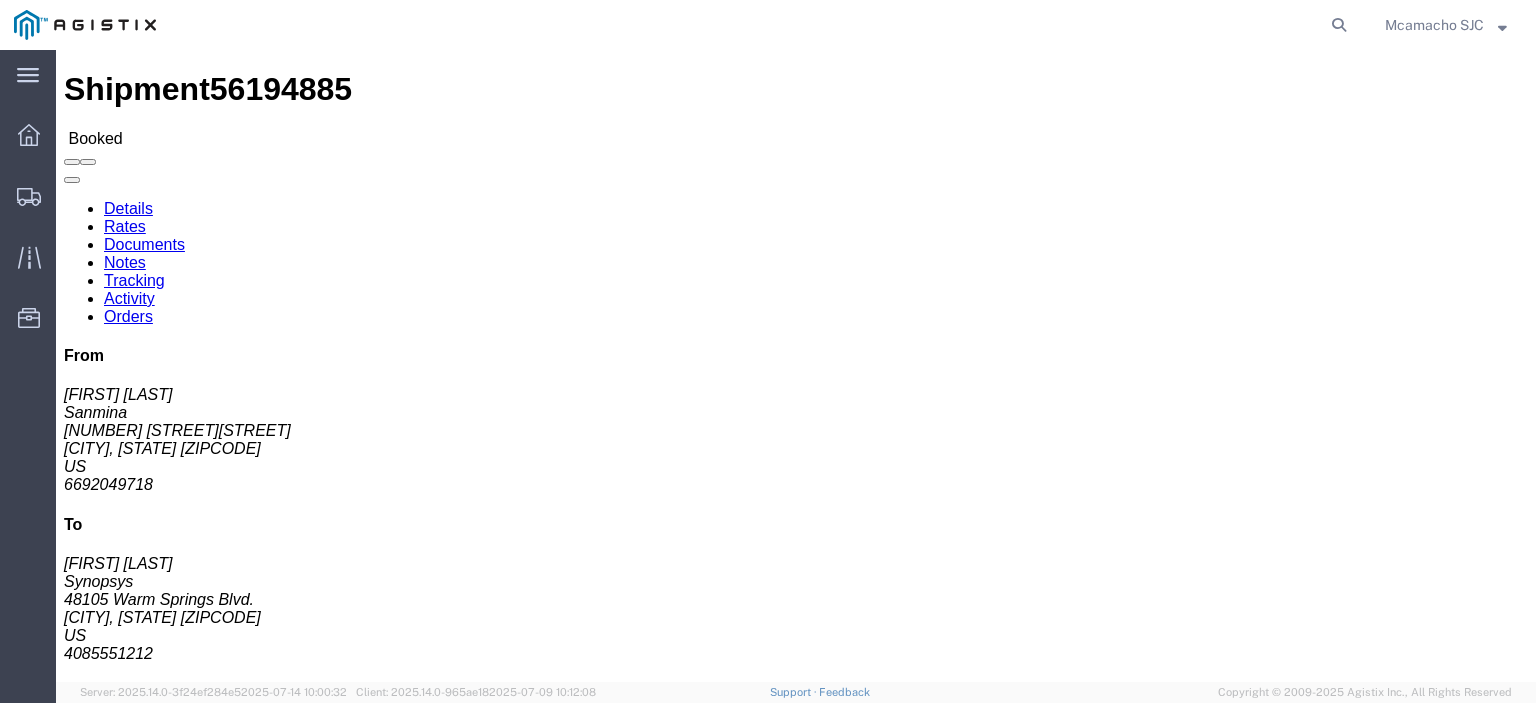 click on "Tracking" 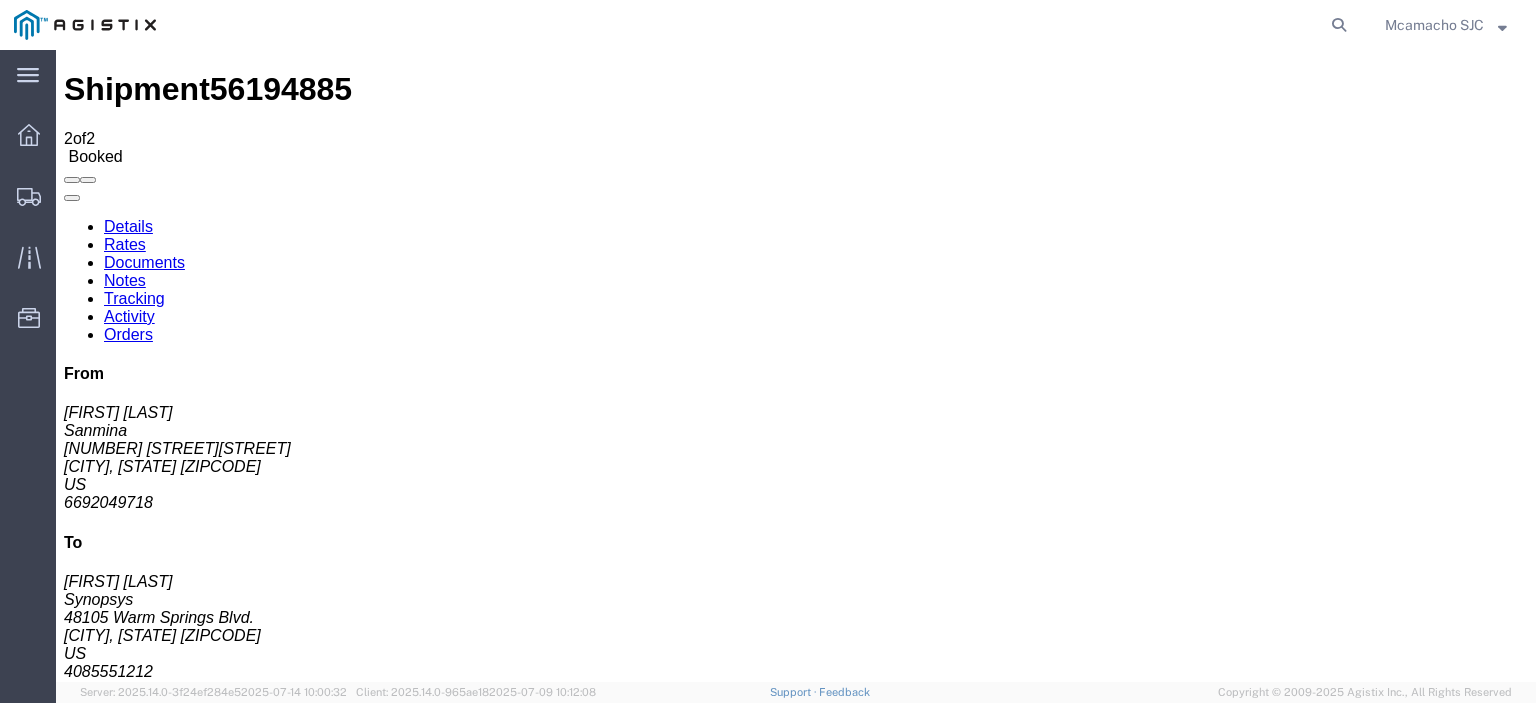 click on "Add New Tracking" at bounding box center (229, 1173) 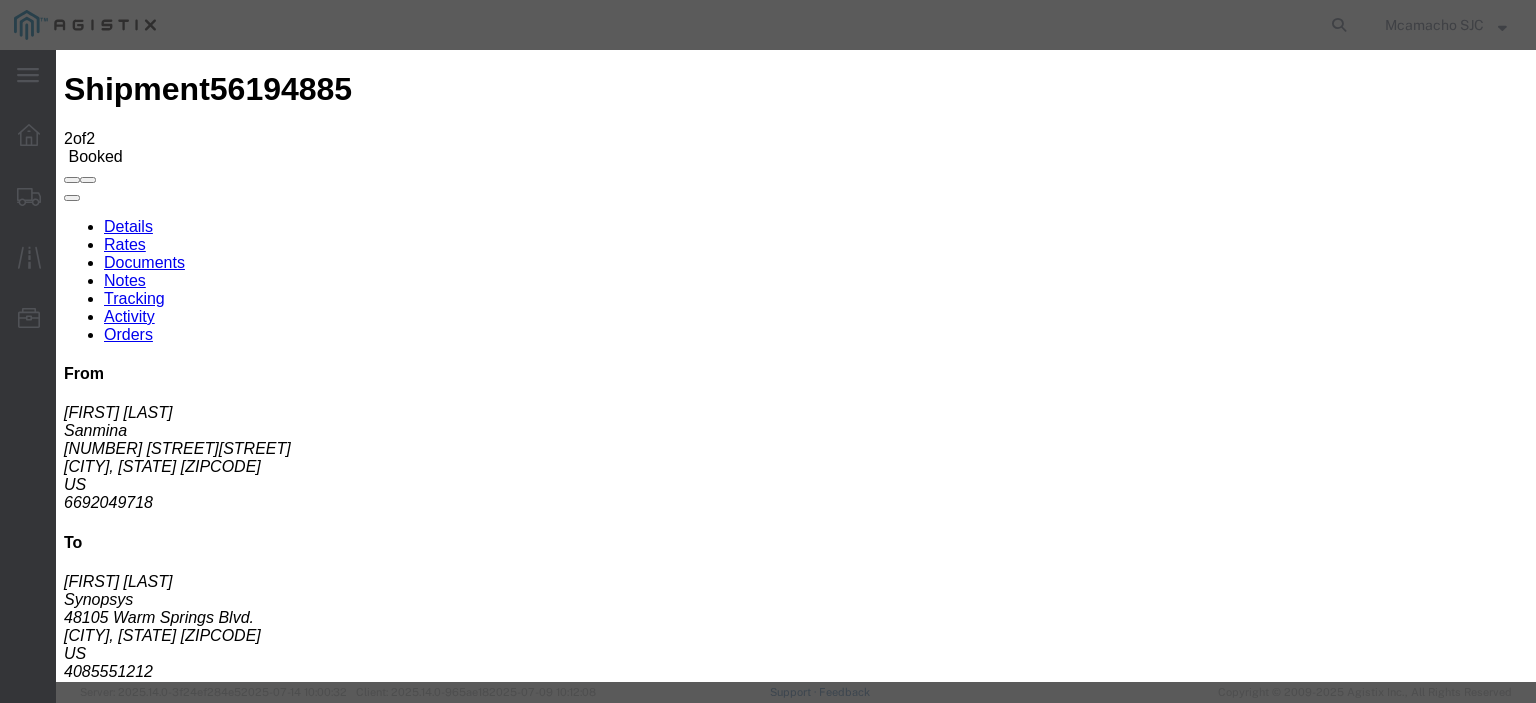 type on "07/15/2025" 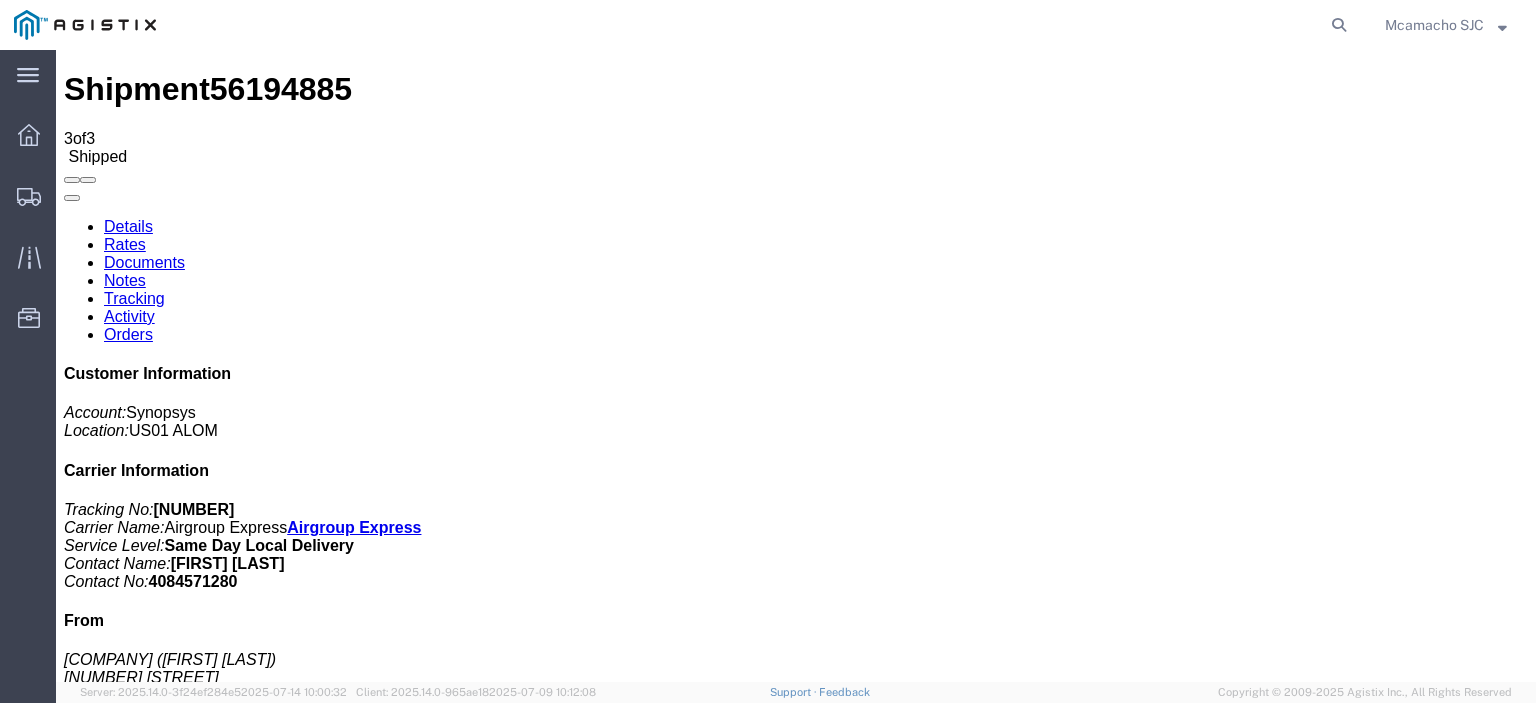 click on "Add New Tracking" at bounding box center (229, 1173) 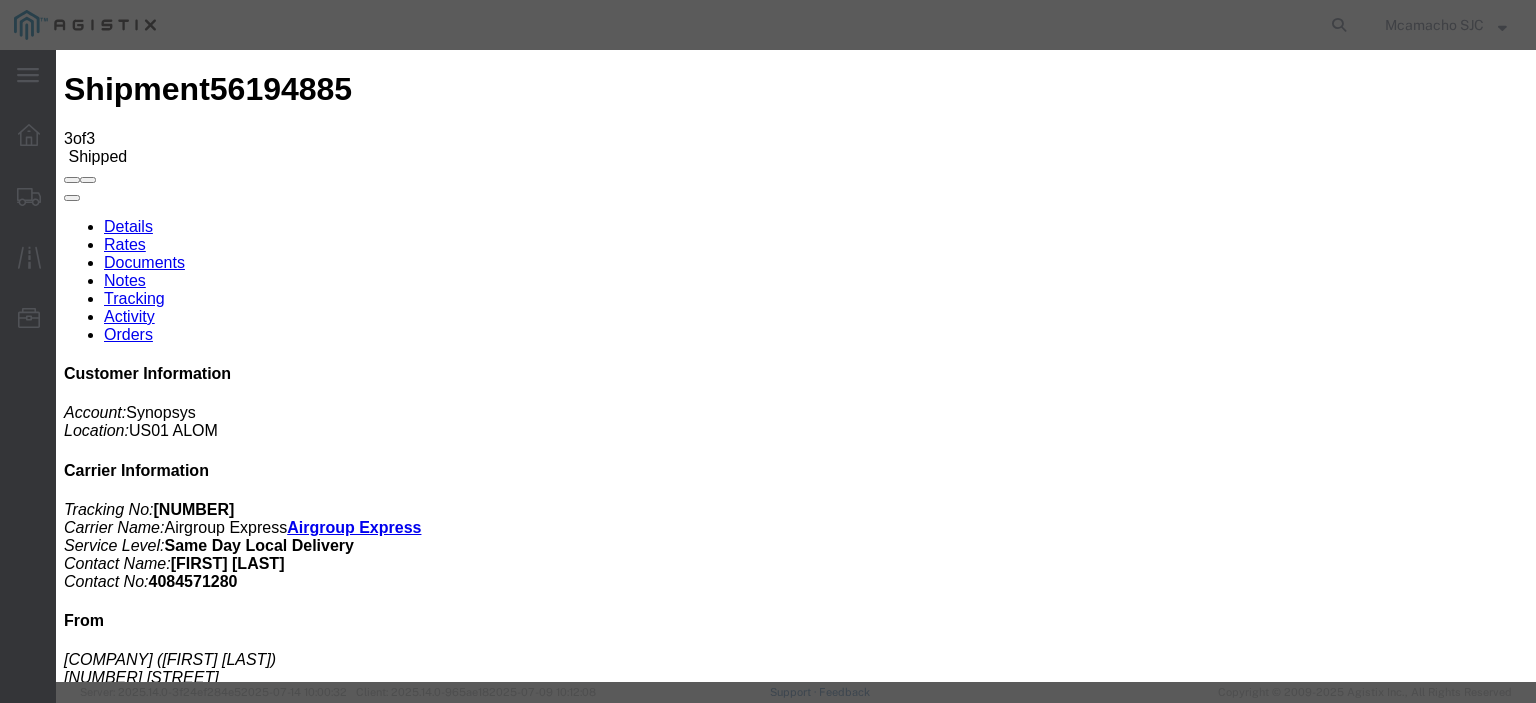 type on "07/15/2025" 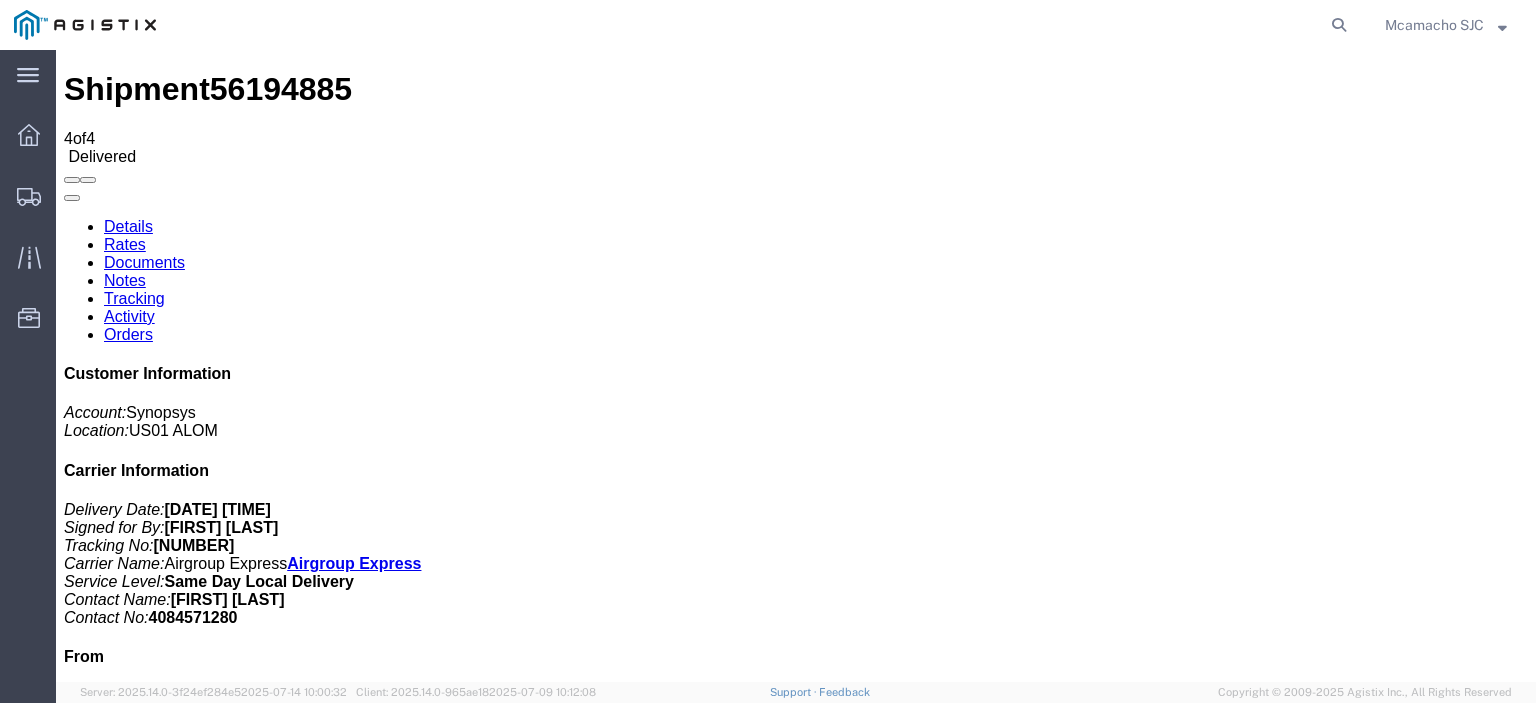 click on "Documents" at bounding box center (144, 262) 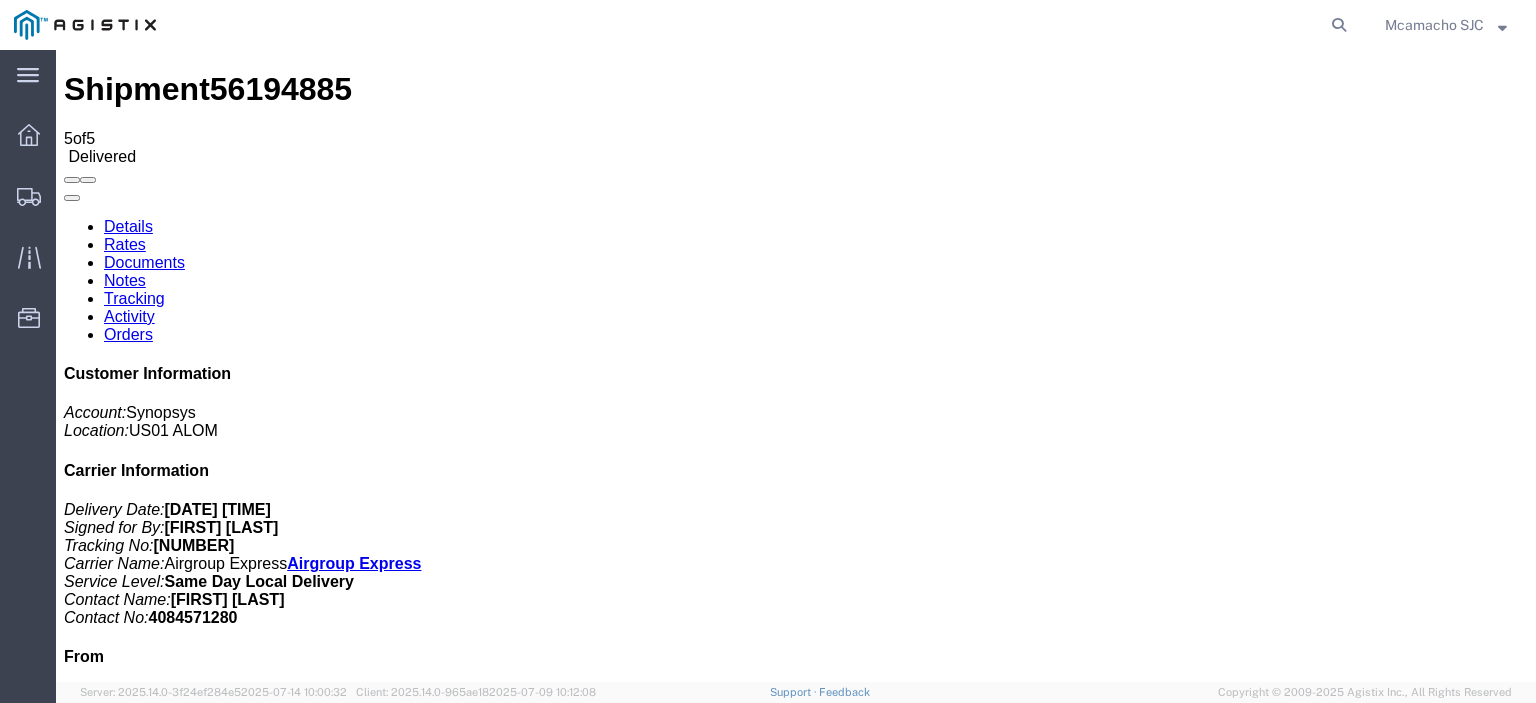 click on "Attach Documents" at bounding box center (126, 1153) 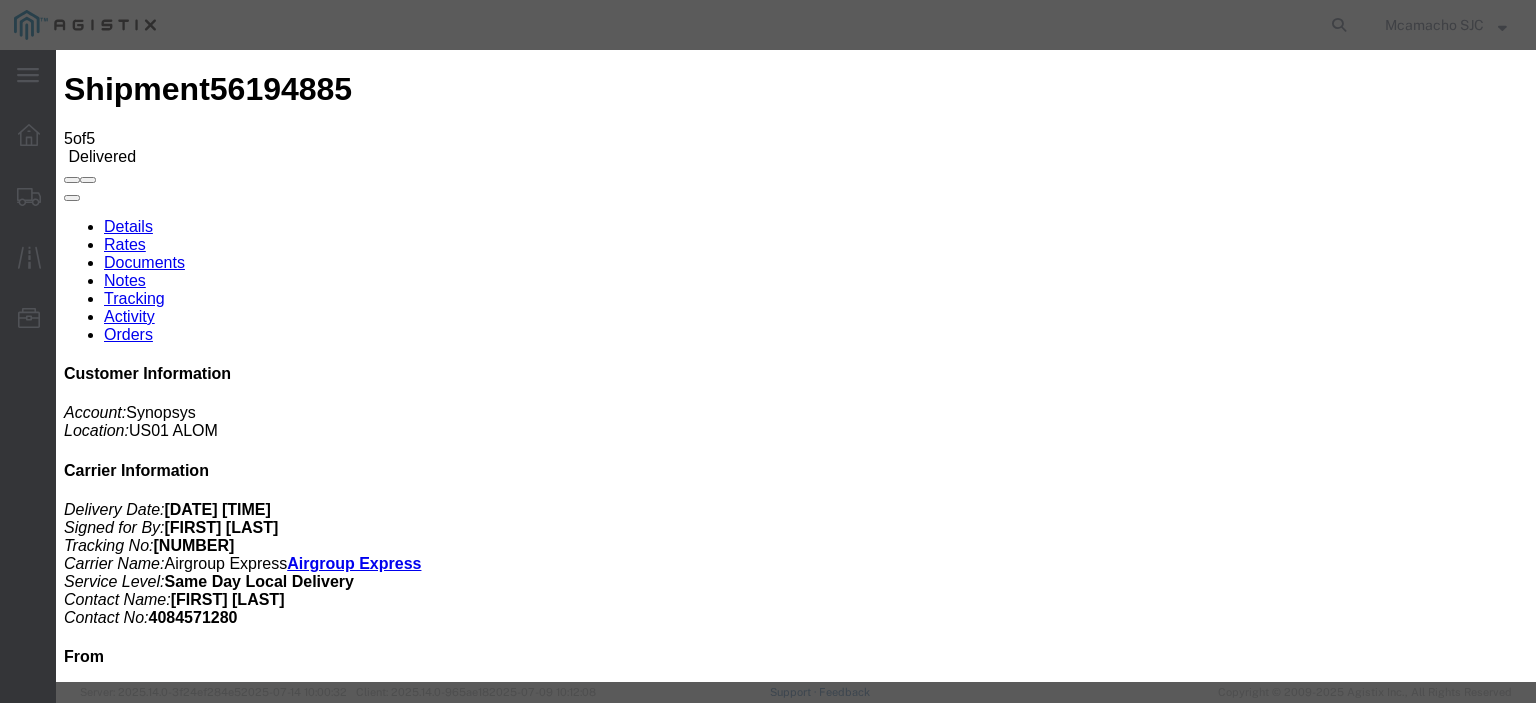 click on "Browse" at bounding box center (94, 1894) 